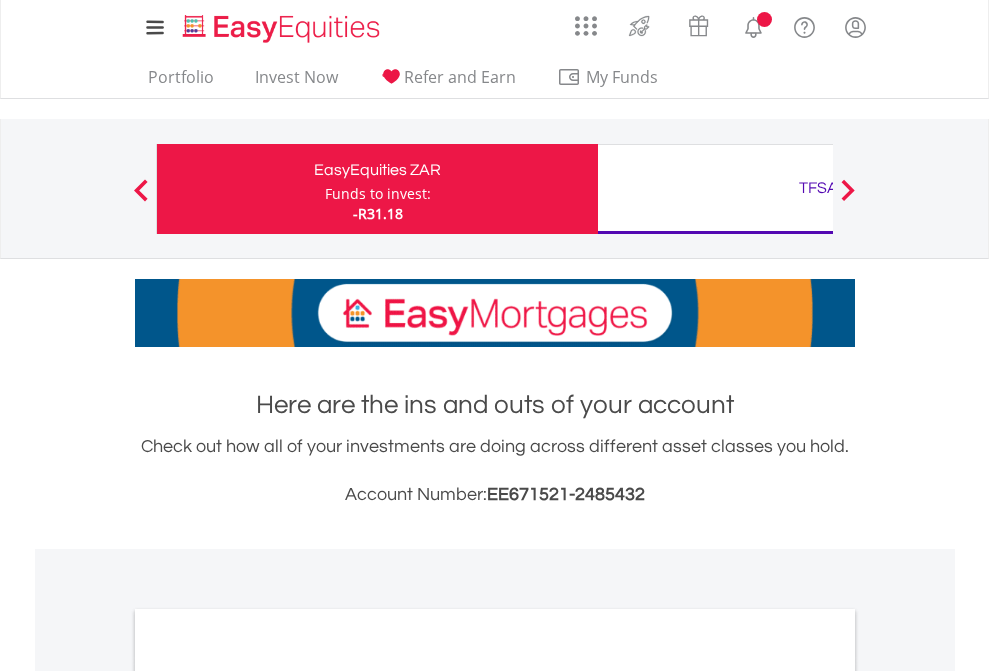 scroll, scrollTop: 0, scrollLeft: 0, axis: both 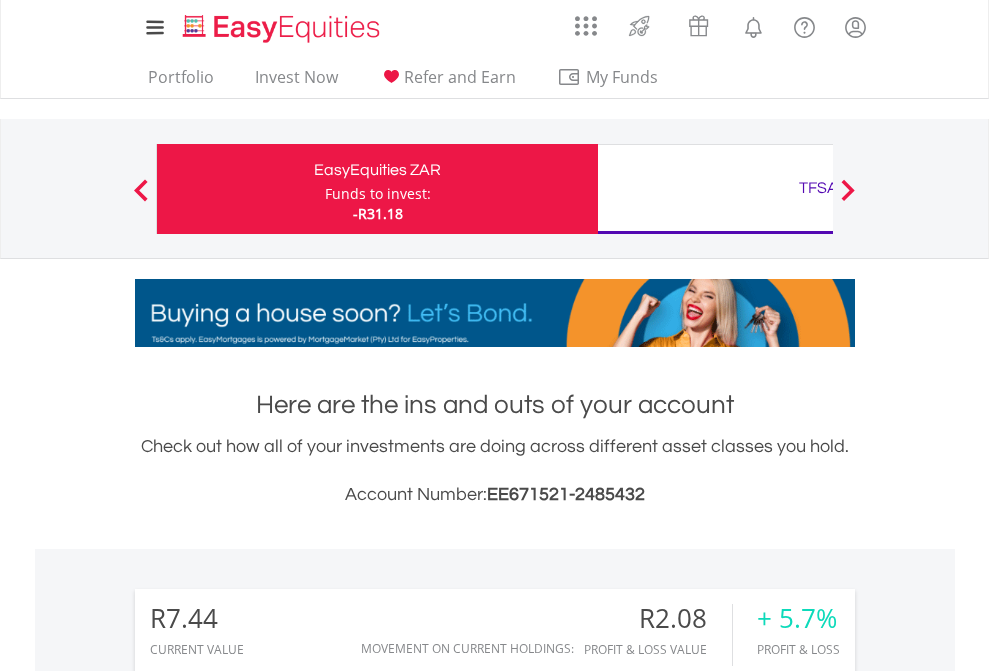 click on "Funds to invest:" at bounding box center [378, 194] 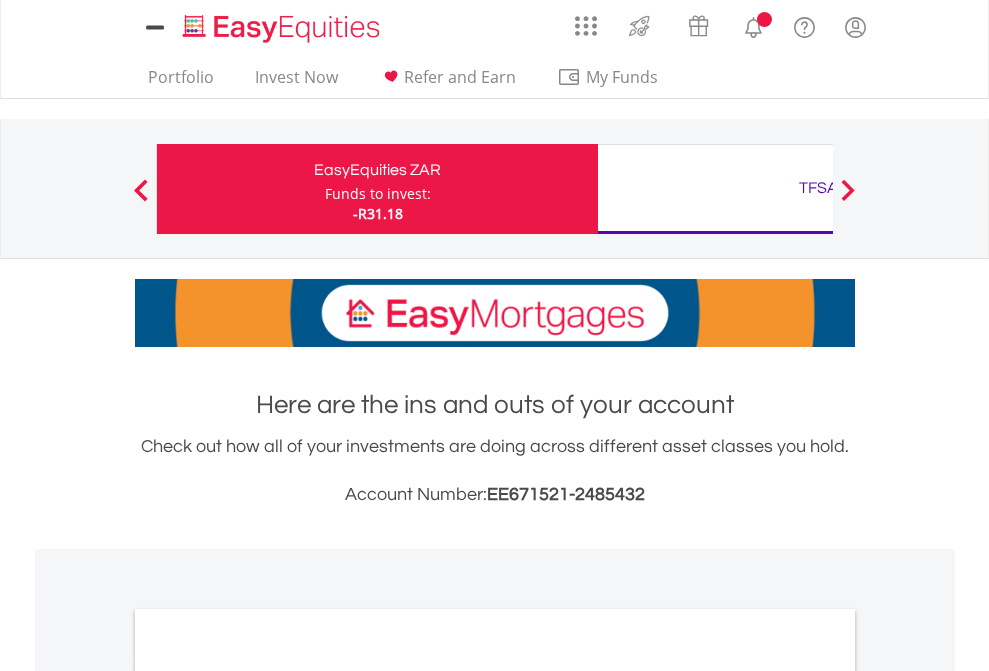 scroll, scrollTop: 0, scrollLeft: 0, axis: both 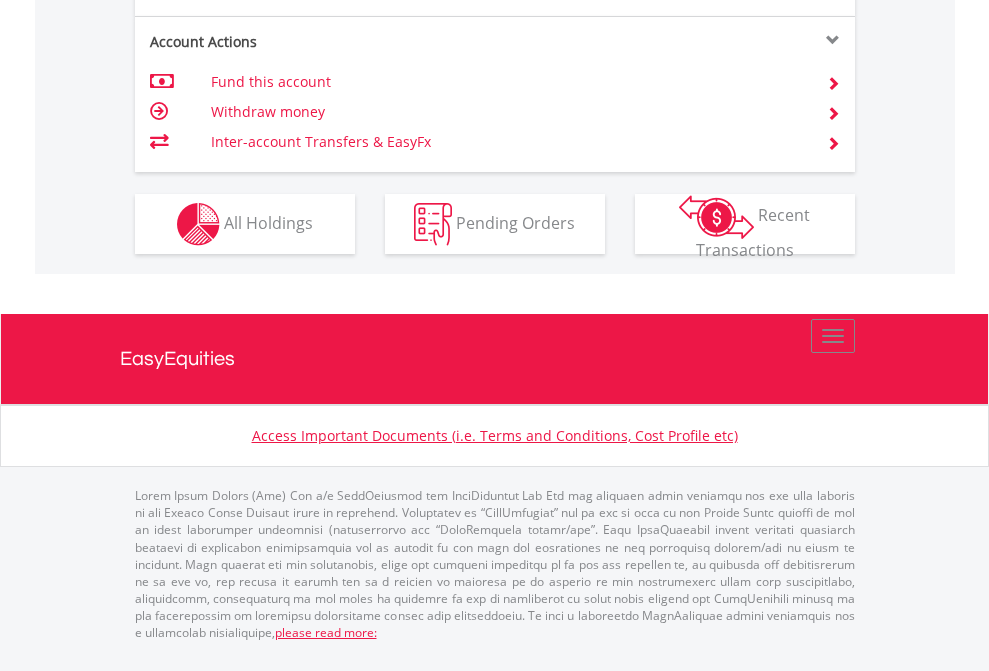 click on "Investment types" at bounding box center (706, -337) 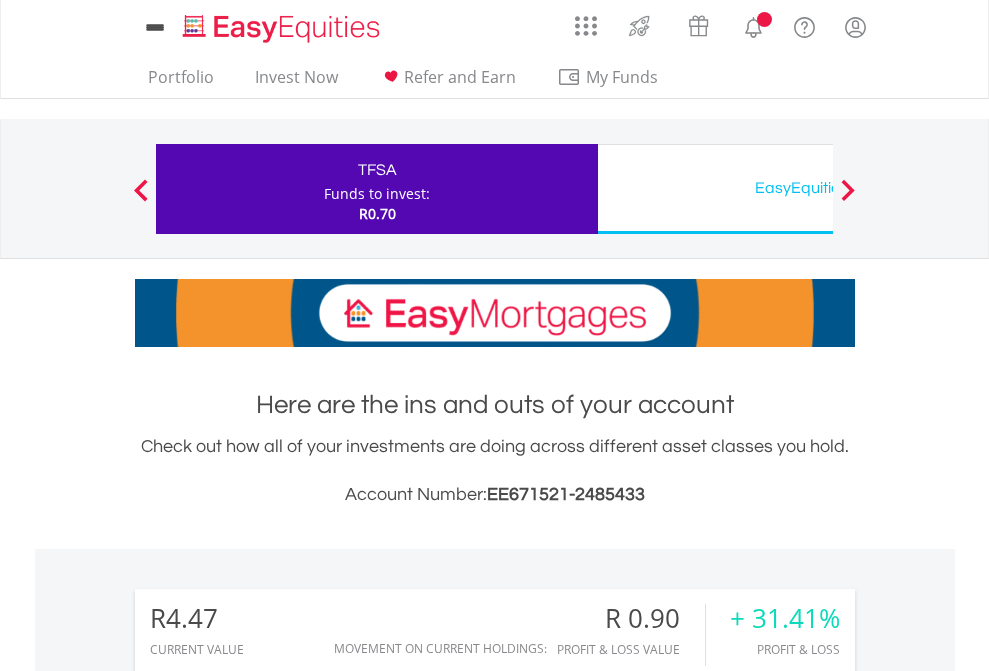 scroll, scrollTop: 0, scrollLeft: 0, axis: both 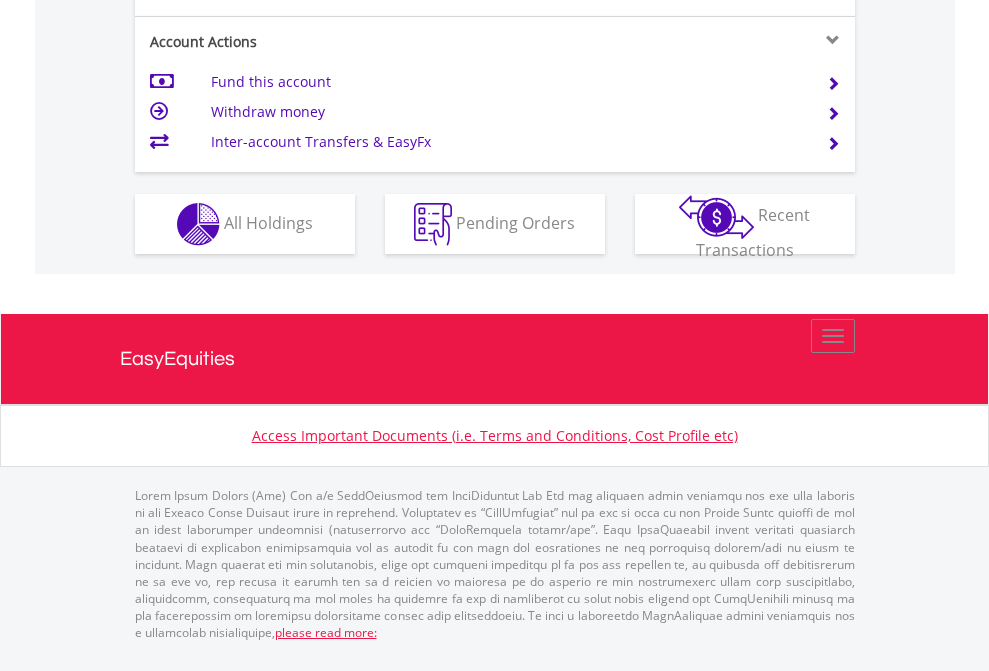 click on "Investment types" at bounding box center (706, -337) 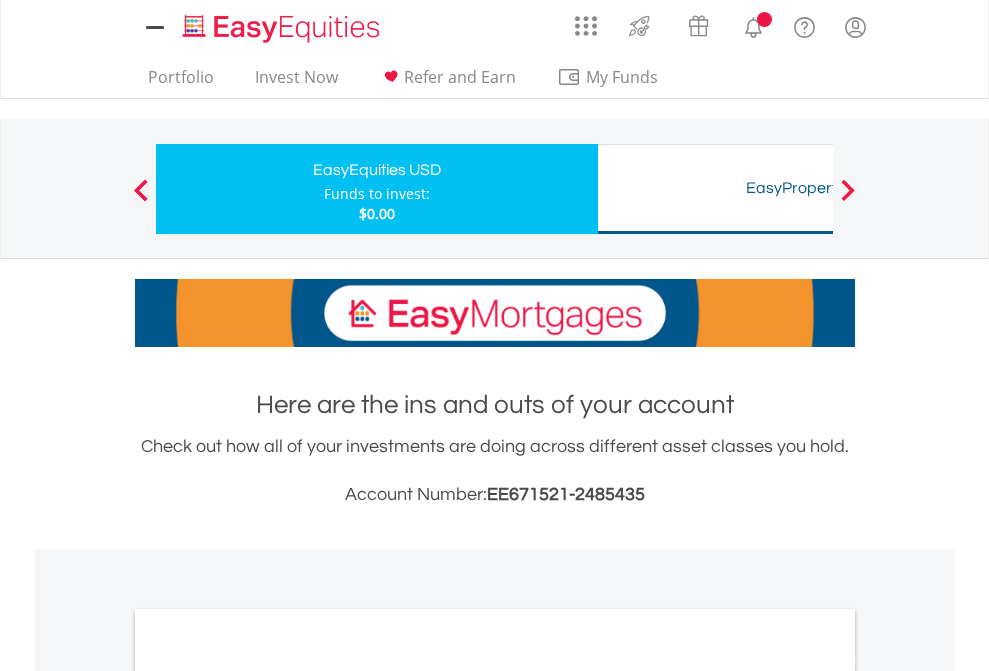 scroll, scrollTop: 0, scrollLeft: 0, axis: both 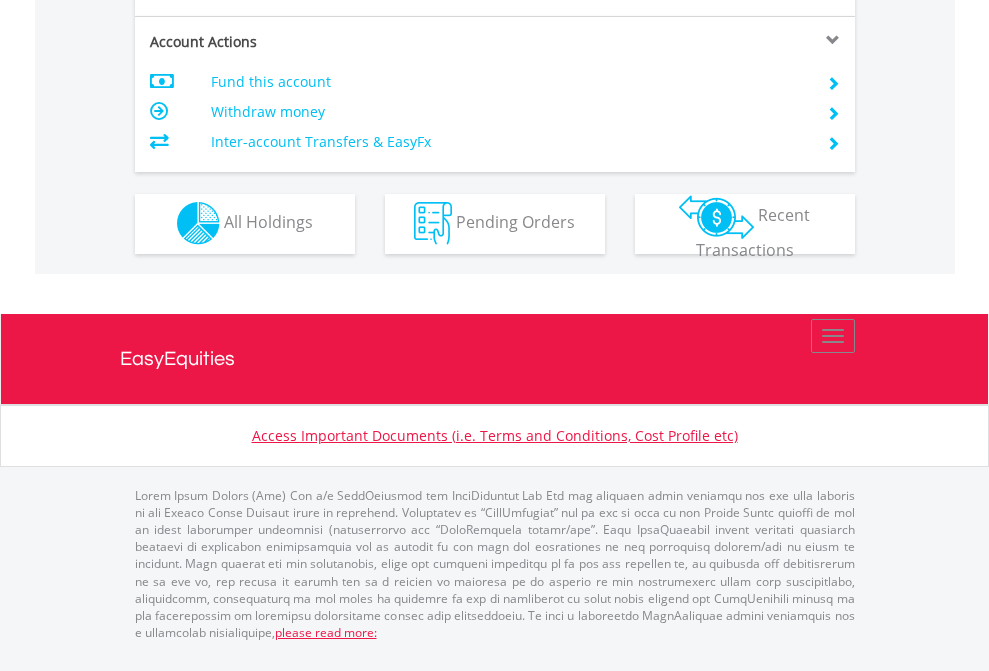 click on "Investment types" at bounding box center (706, -353) 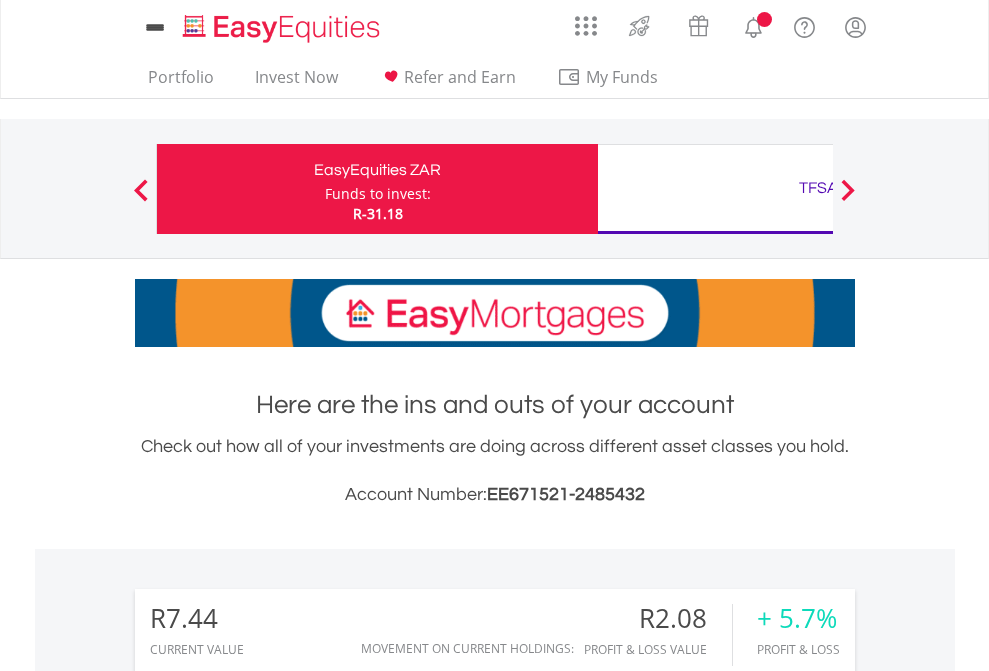 scroll, scrollTop: 1493, scrollLeft: 0, axis: vertical 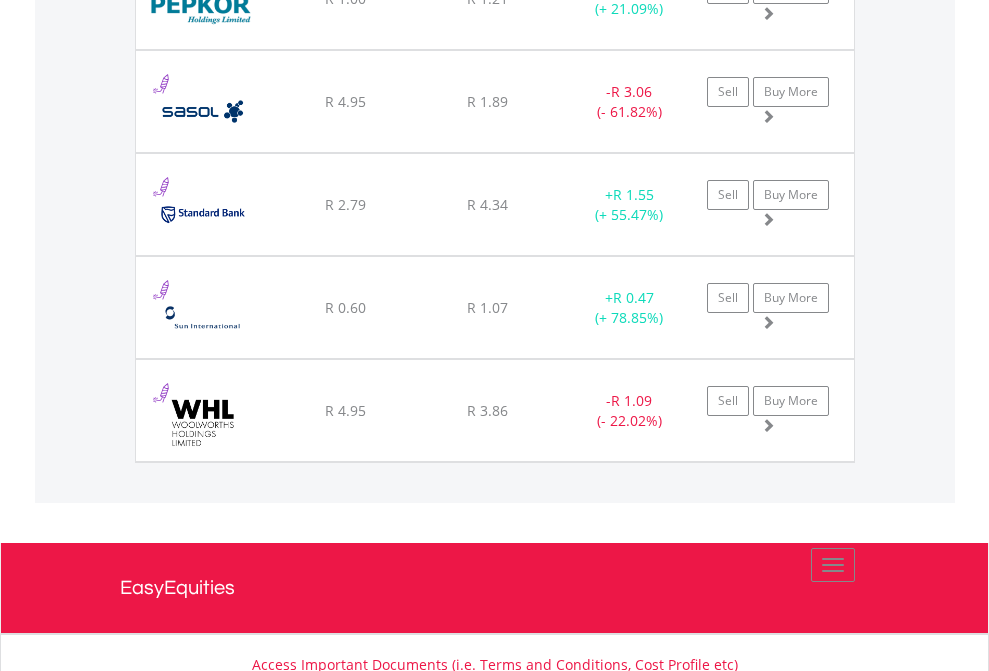 click on "TFSA" at bounding box center (818, -2036) 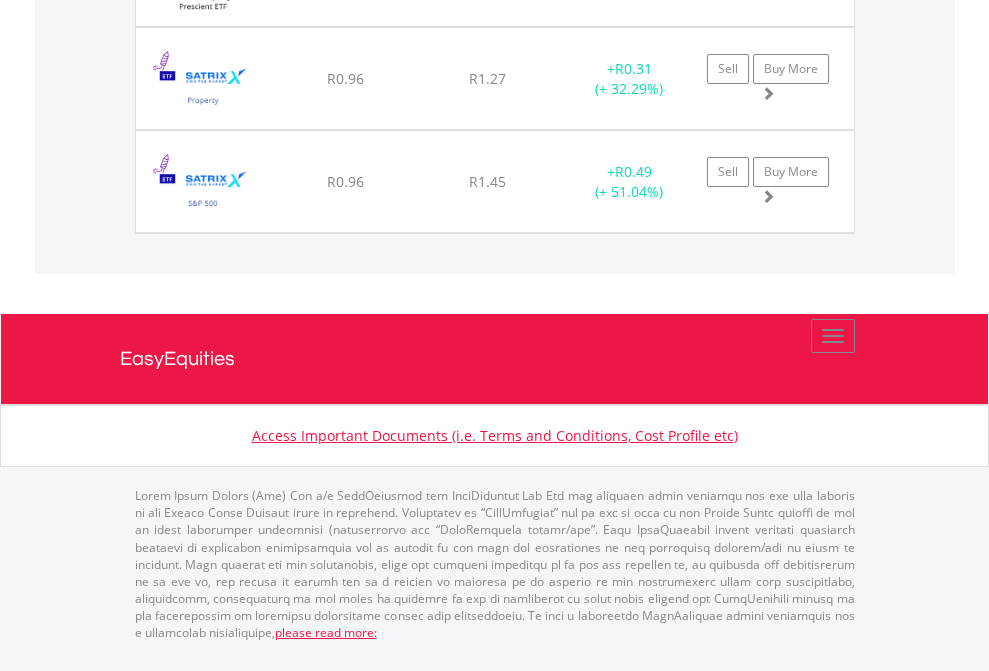 click on "EasyEquities USD" at bounding box center [818, -1174] 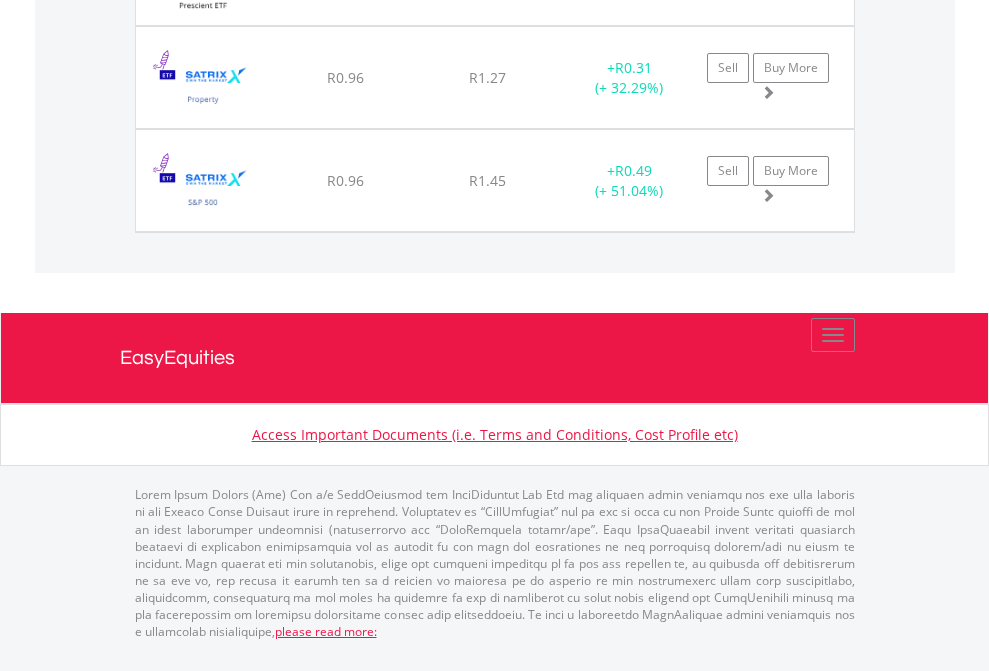 scroll, scrollTop: 144, scrollLeft: 0, axis: vertical 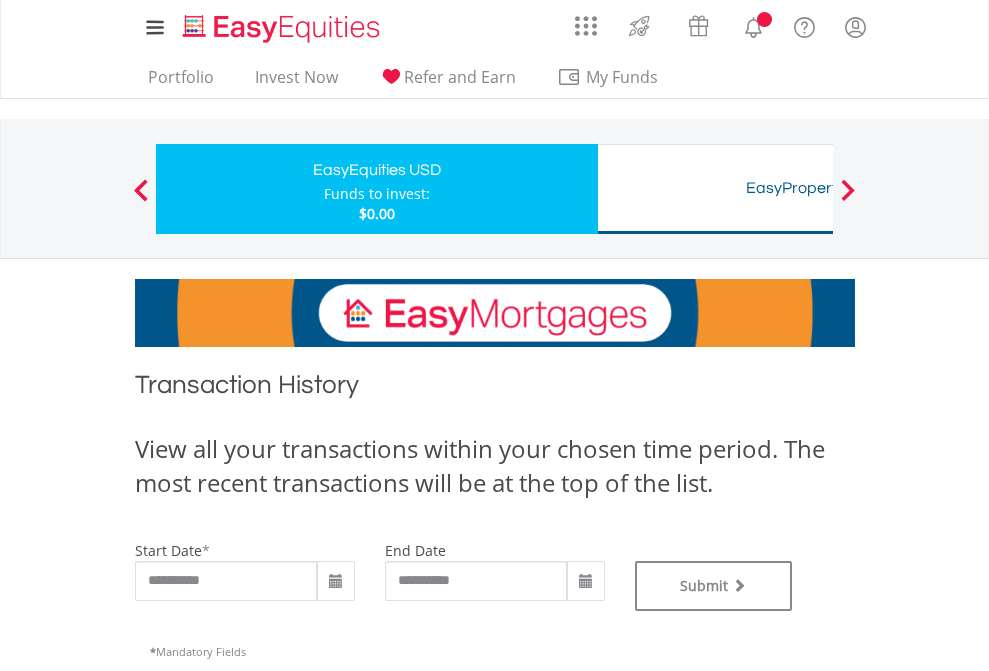 type on "**********" 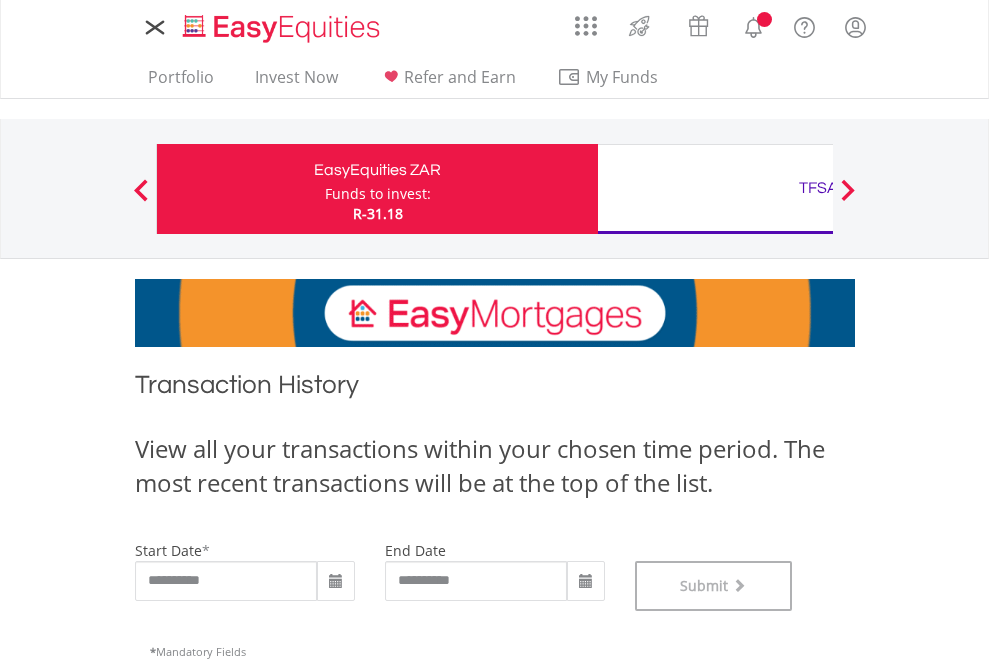 scroll, scrollTop: 811, scrollLeft: 0, axis: vertical 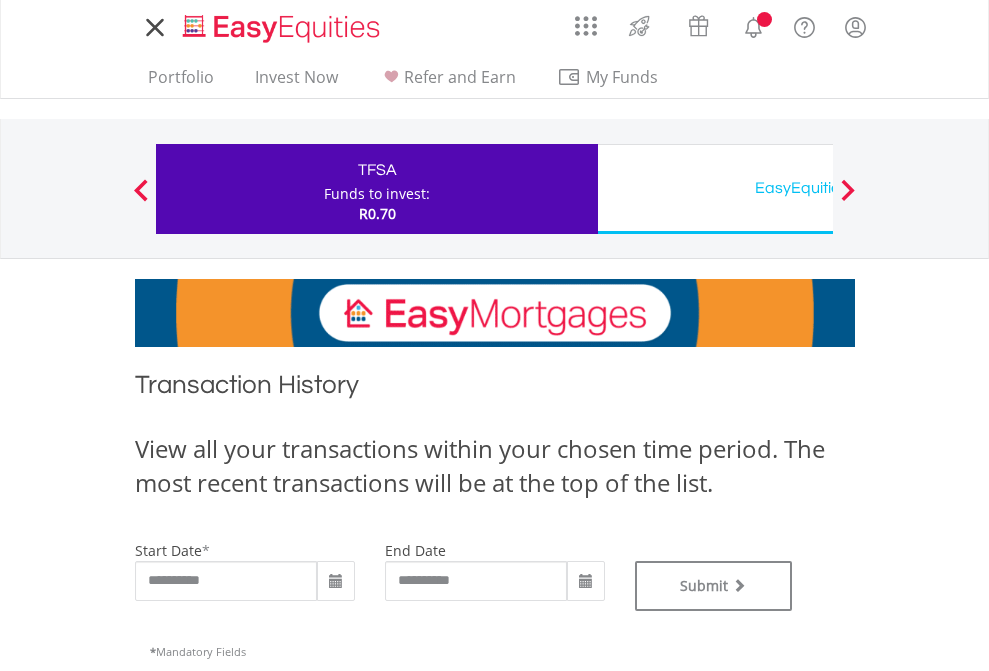 type on "**********" 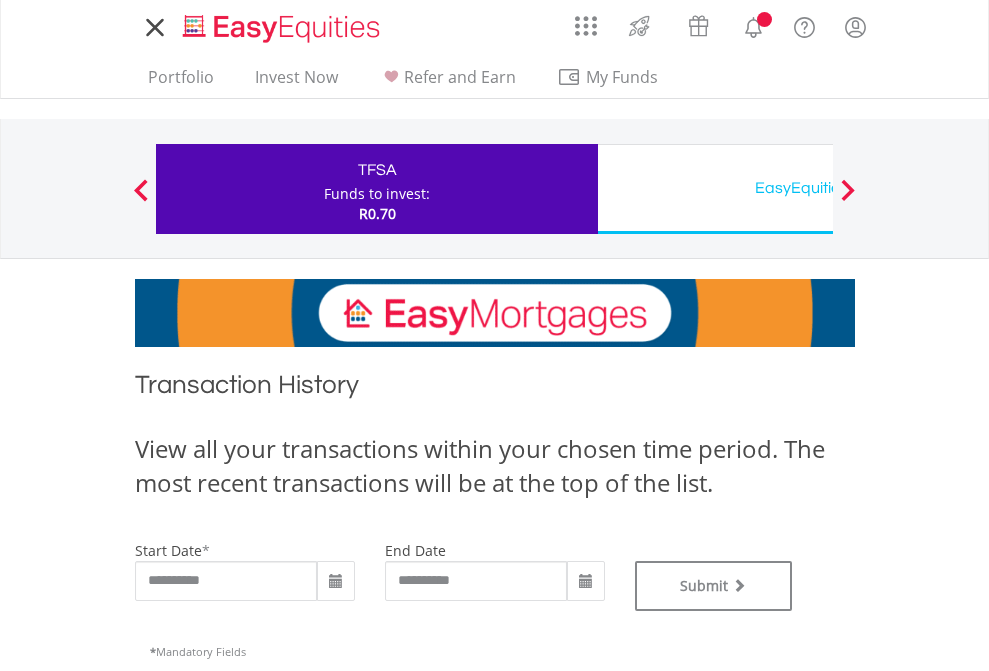 scroll, scrollTop: 0, scrollLeft: 0, axis: both 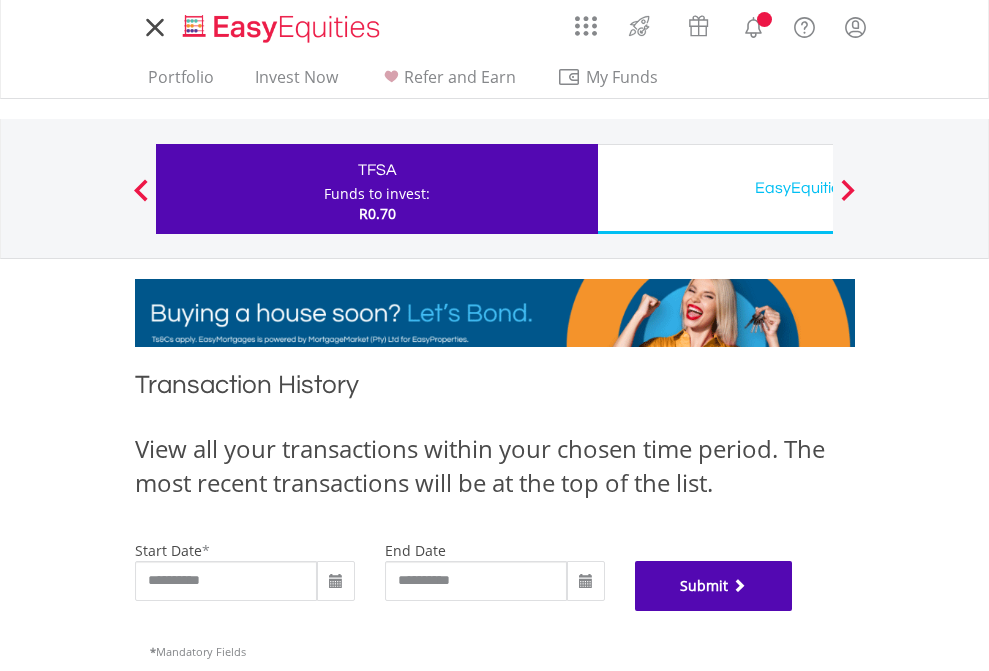 click on "Submit" at bounding box center [714, 586] 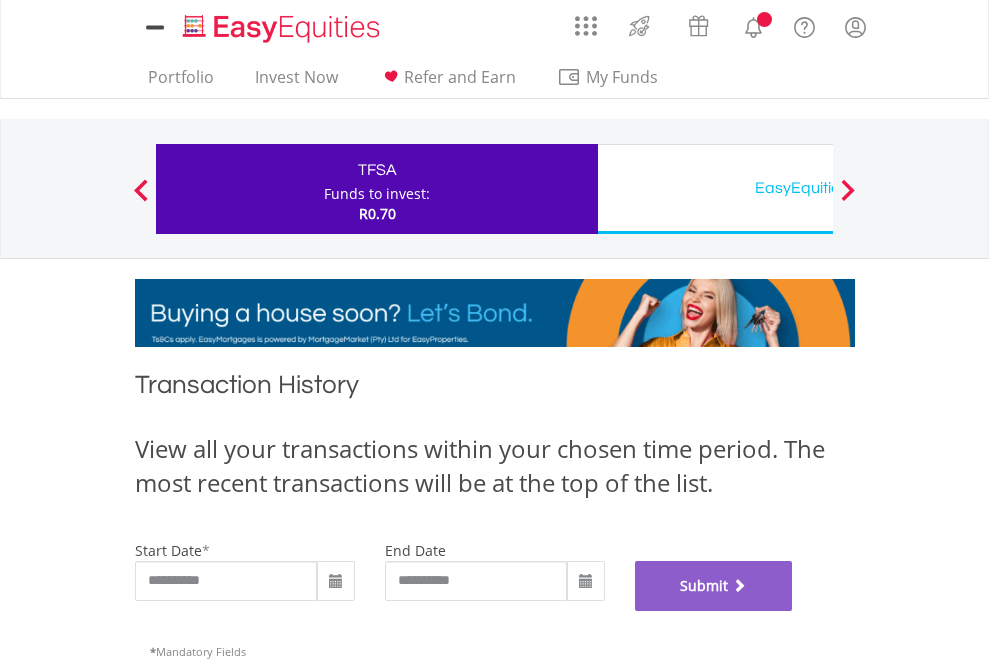 scroll, scrollTop: 811, scrollLeft: 0, axis: vertical 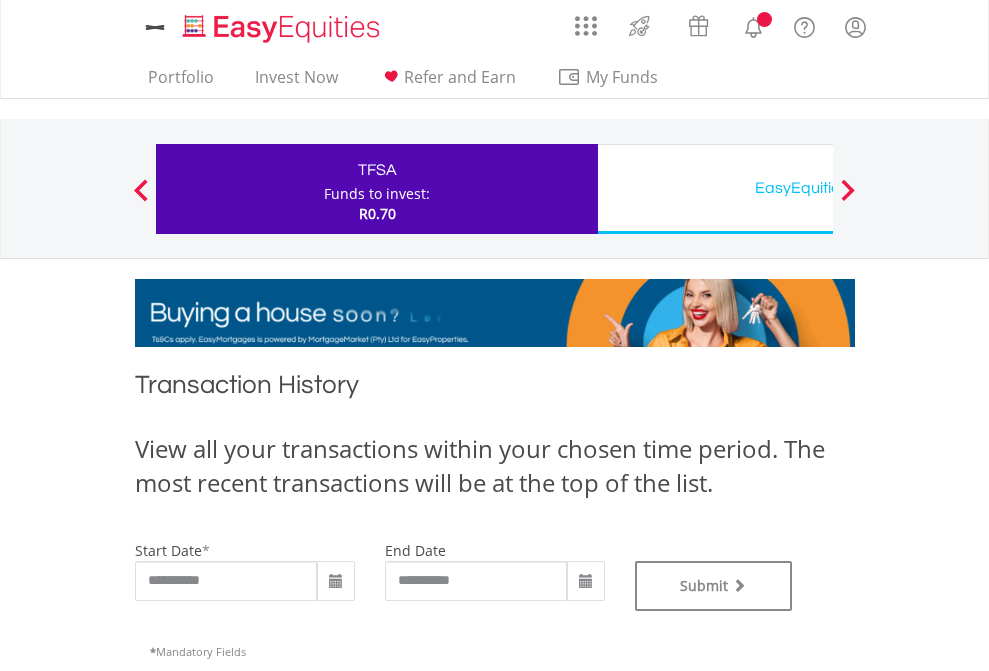click on "EasyEquities USD" at bounding box center [818, 188] 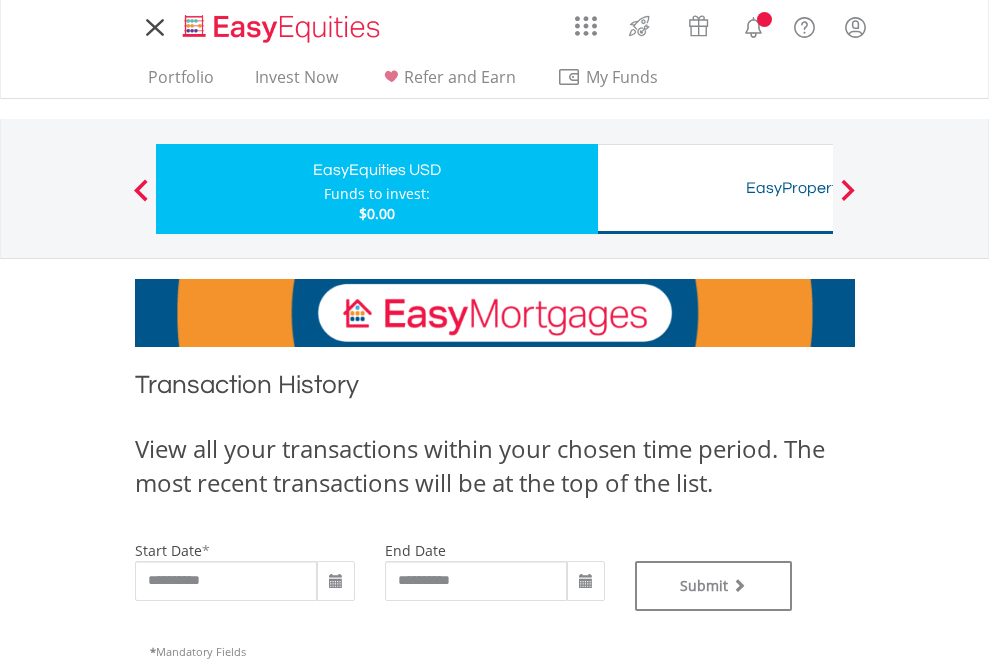 scroll, scrollTop: 0, scrollLeft: 0, axis: both 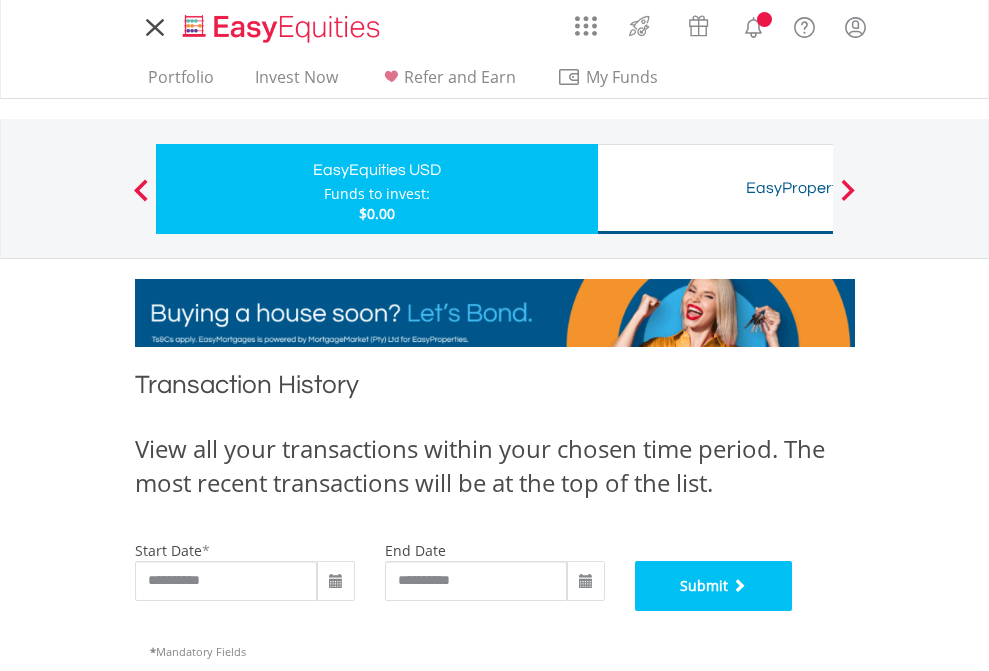 click on "Submit" at bounding box center [714, 586] 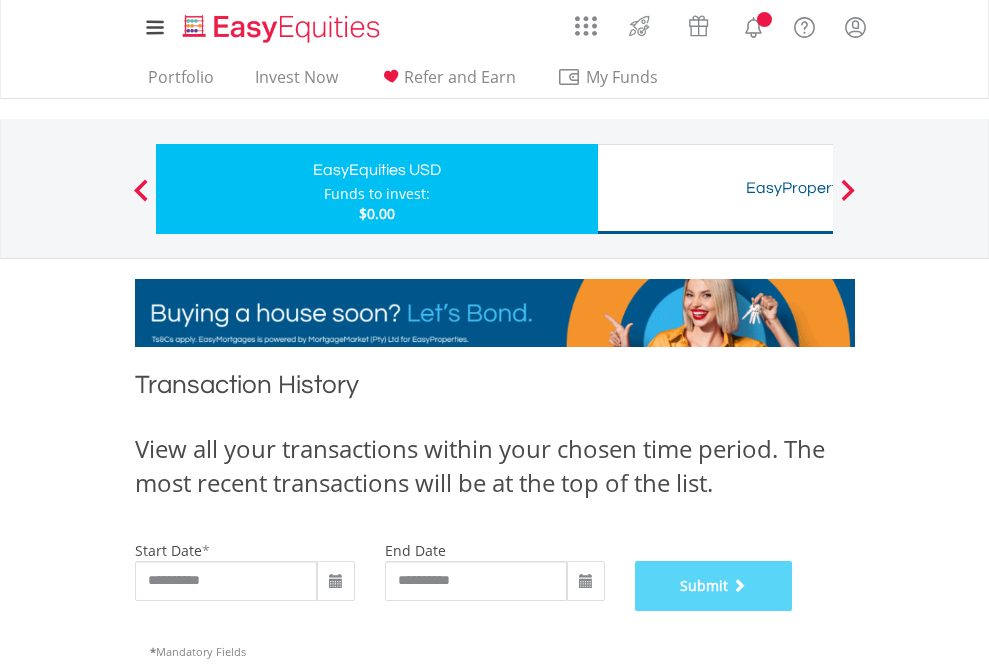 scroll, scrollTop: 811, scrollLeft: 0, axis: vertical 